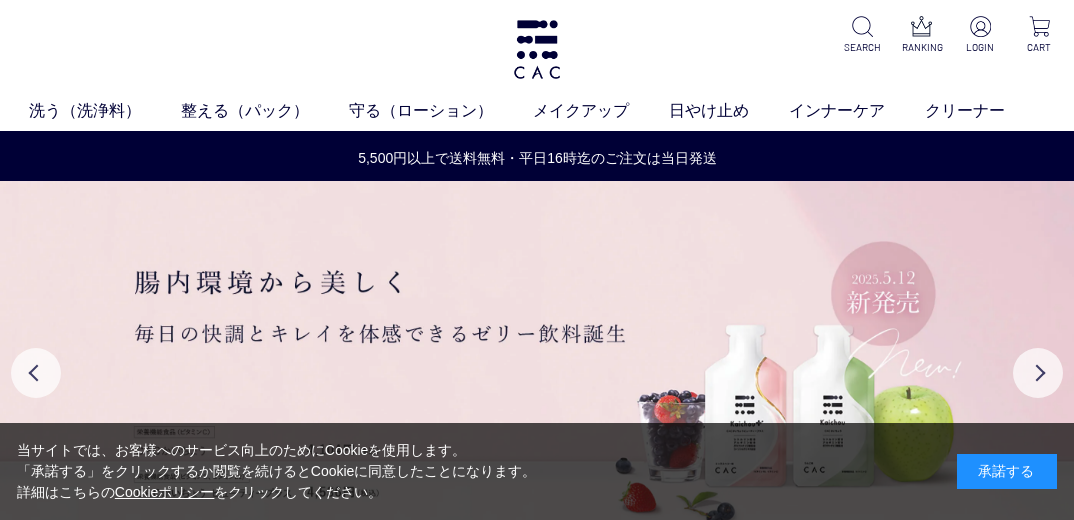 scroll, scrollTop: 0, scrollLeft: 0, axis: both 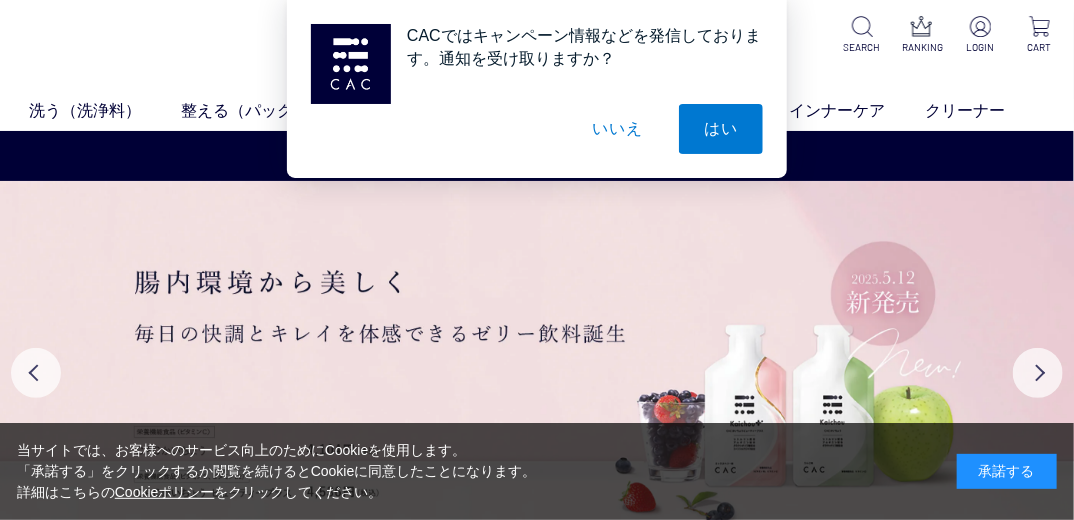 click on "いいえ" at bounding box center [618, 129] 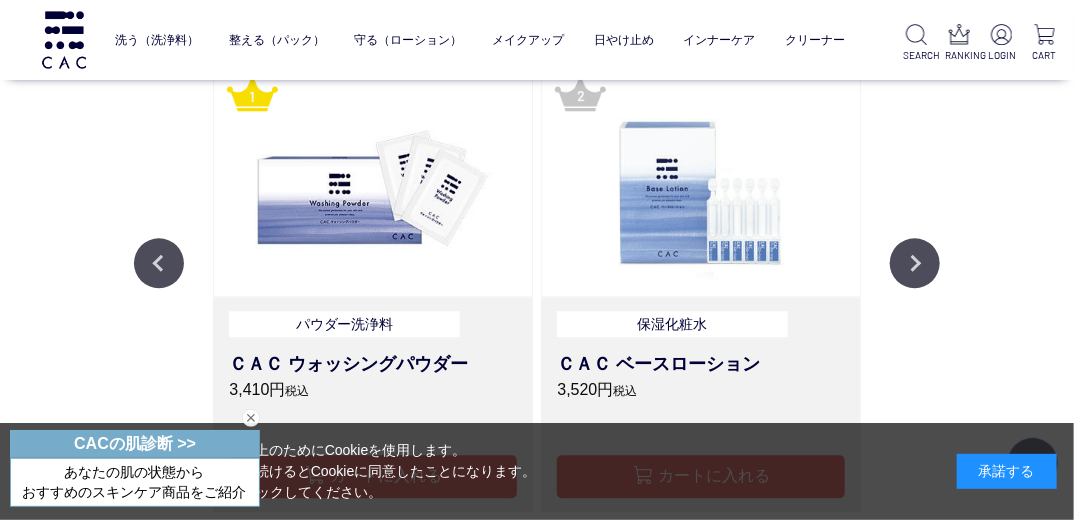 scroll, scrollTop: 1785, scrollLeft: 0, axis: vertical 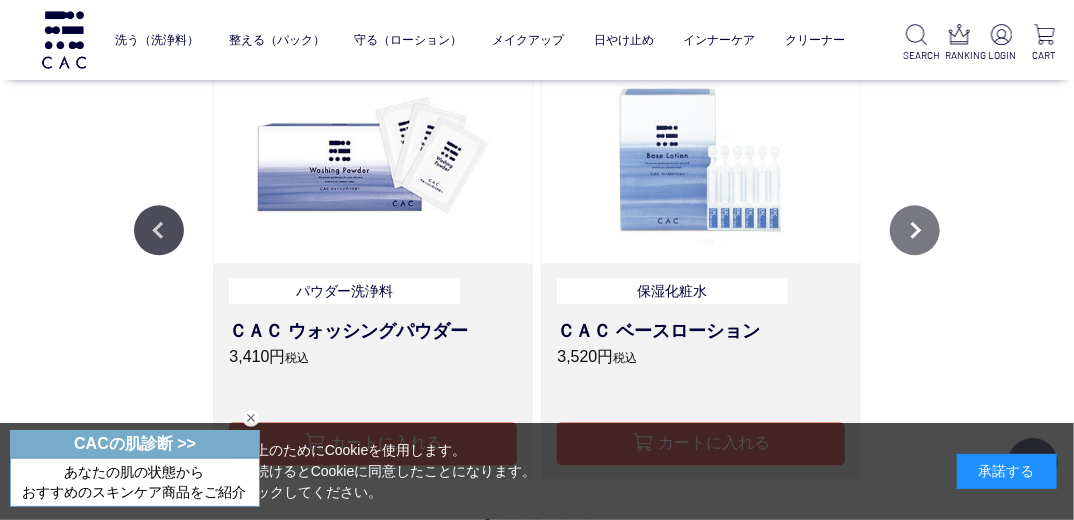click on "Next" at bounding box center [915, 230] 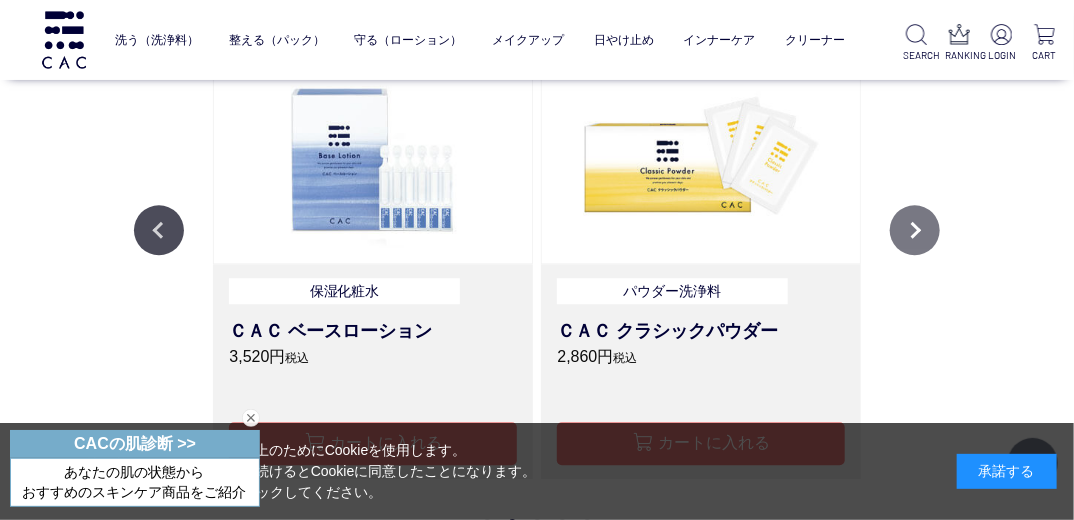 click on "Next" at bounding box center [915, 230] 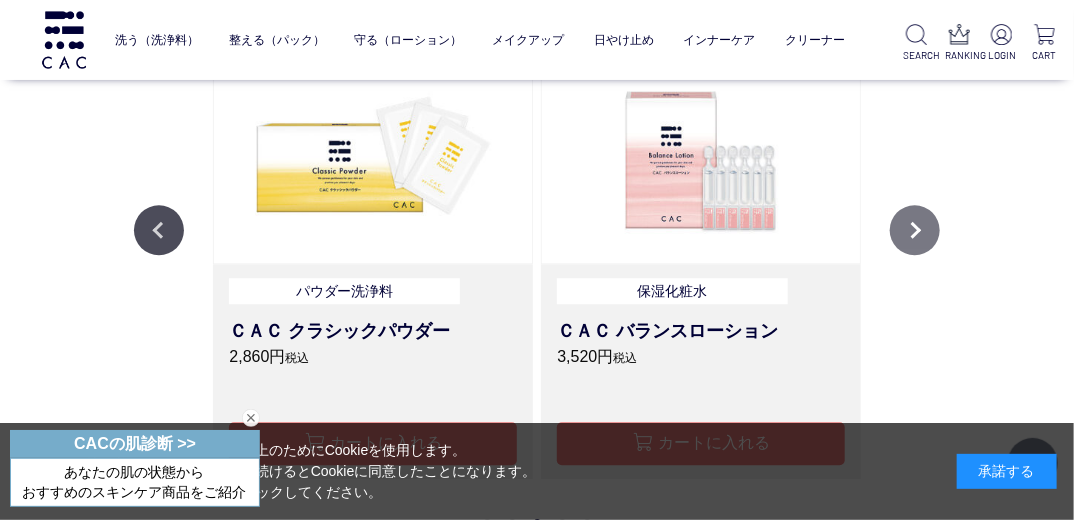click on "Next" at bounding box center [915, 230] 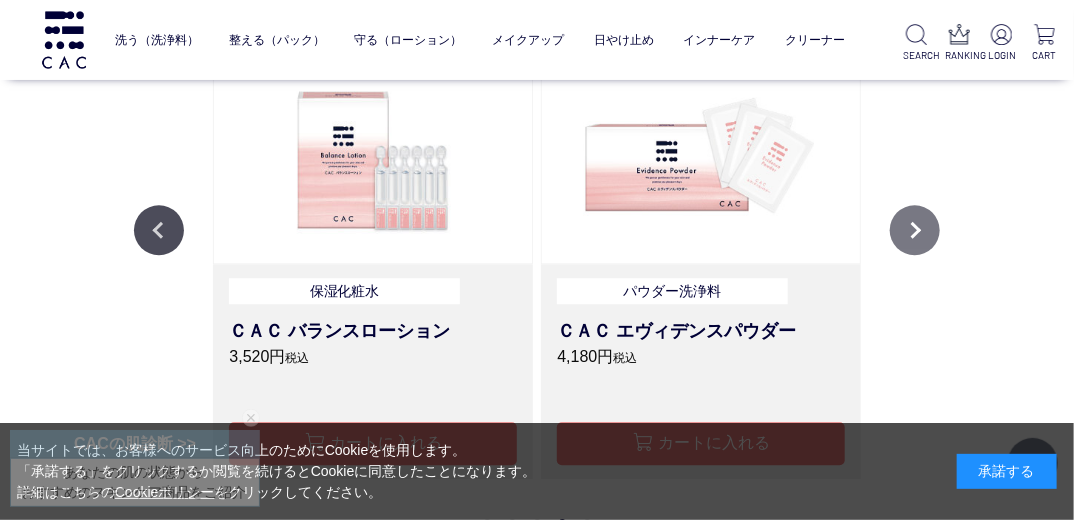 click on "Next" at bounding box center [915, 230] 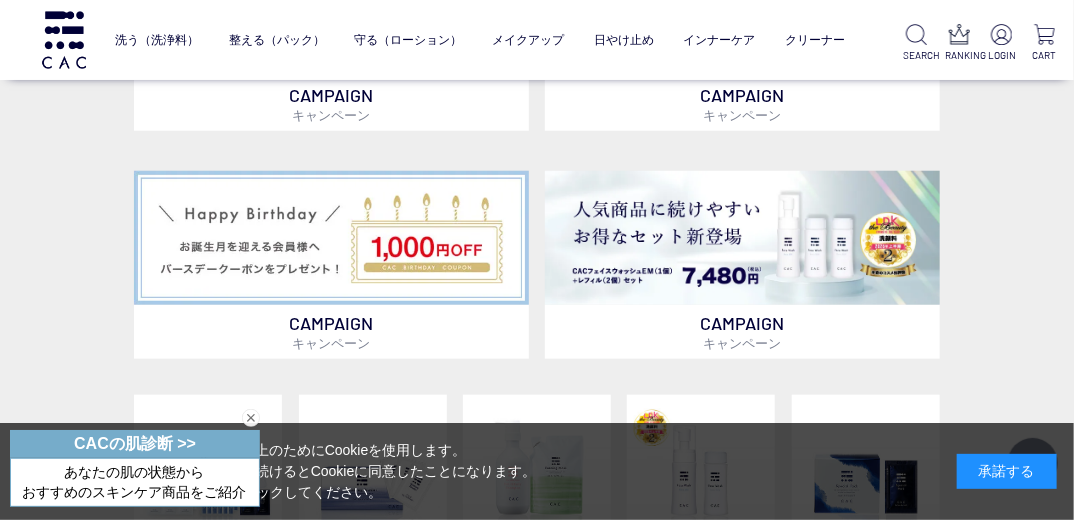 scroll, scrollTop: 444, scrollLeft: 0, axis: vertical 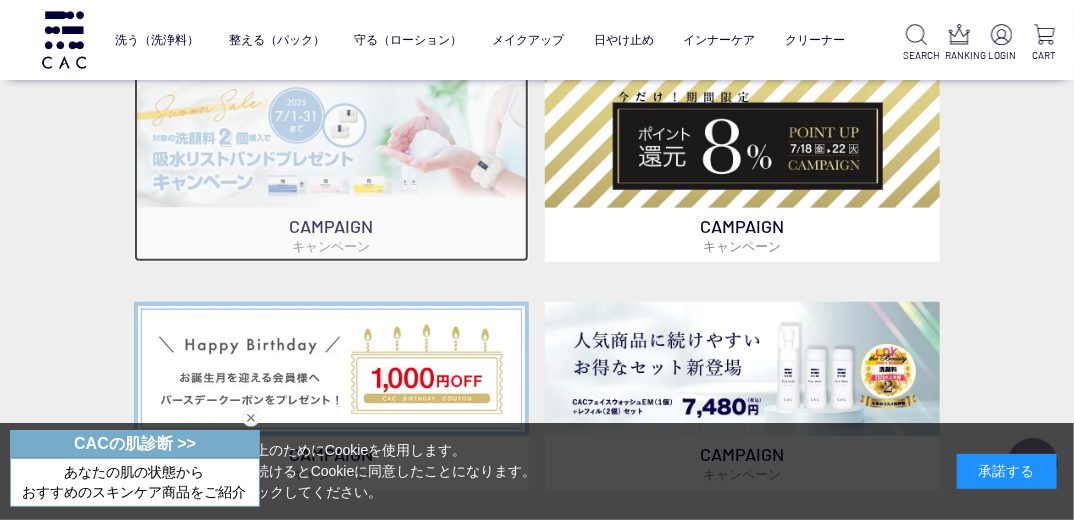 click at bounding box center [331, 141] 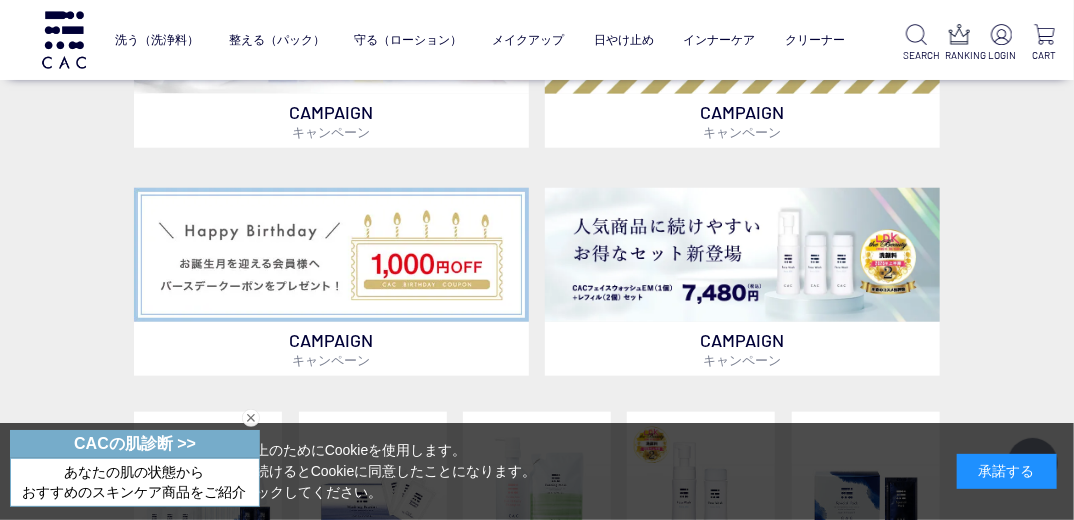 scroll, scrollTop: 575, scrollLeft: 0, axis: vertical 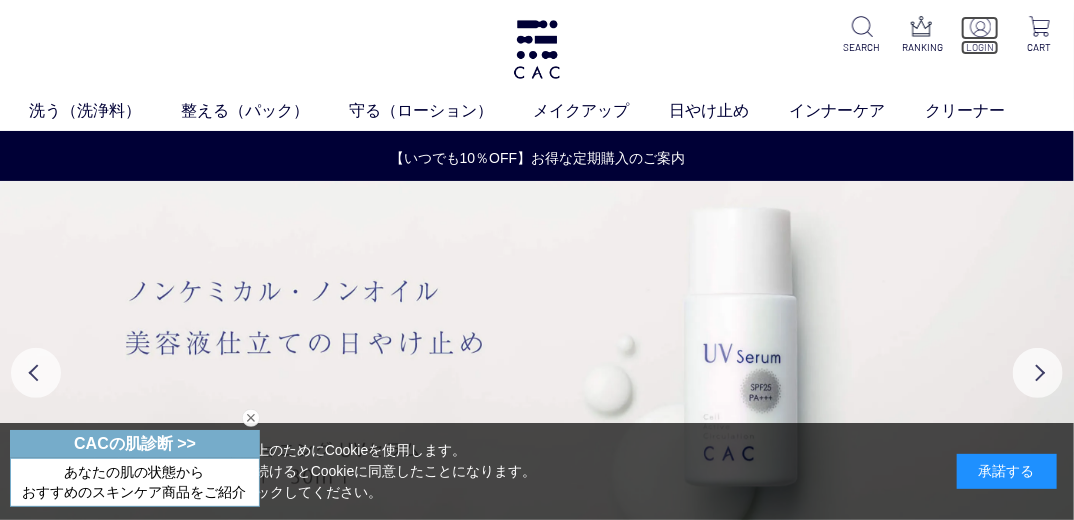 click at bounding box center (980, 26) 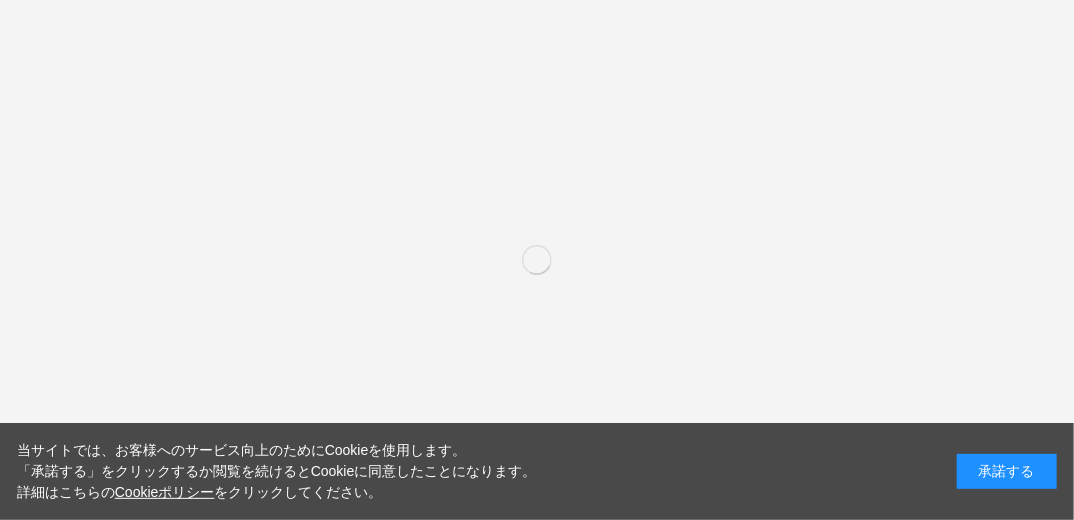 scroll, scrollTop: 288, scrollLeft: 0, axis: vertical 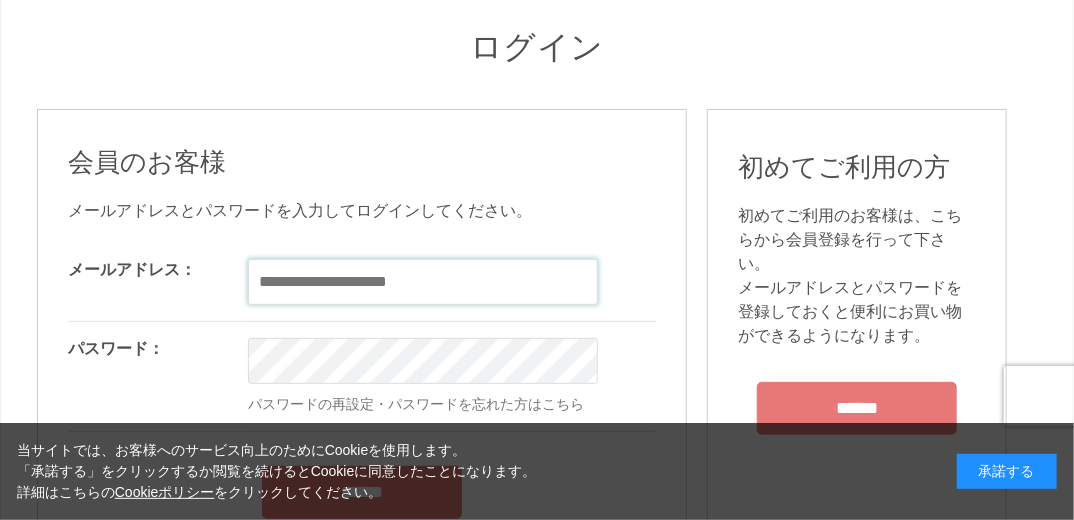 click at bounding box center (423, 282) 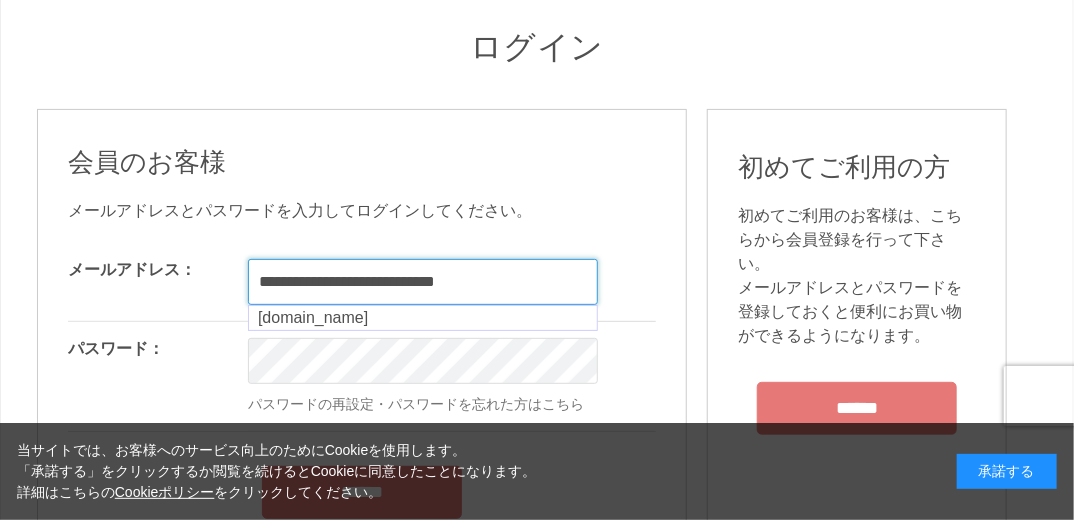 type on "**********" 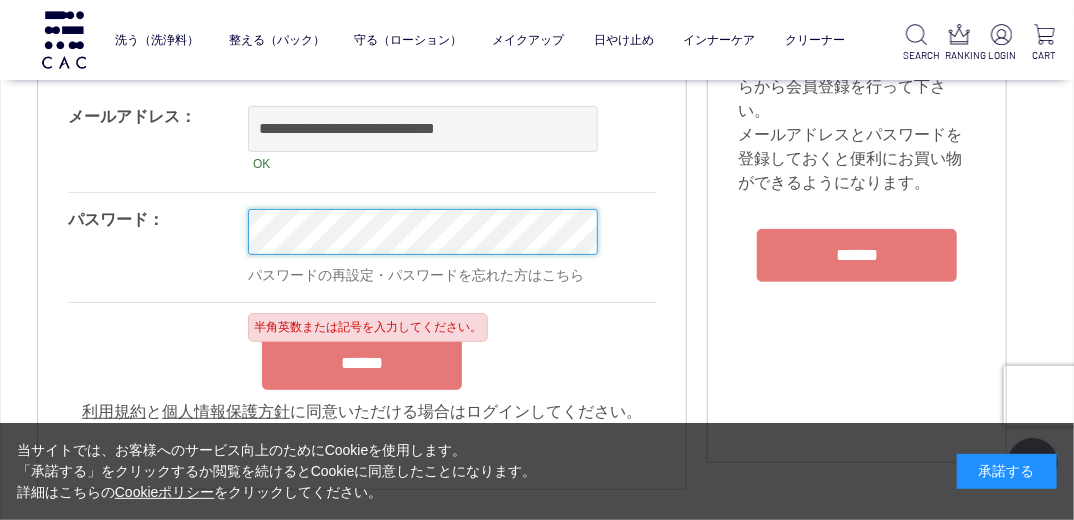 scroll, scrollTop: 174, scrollLeft: 0, axis: vertical 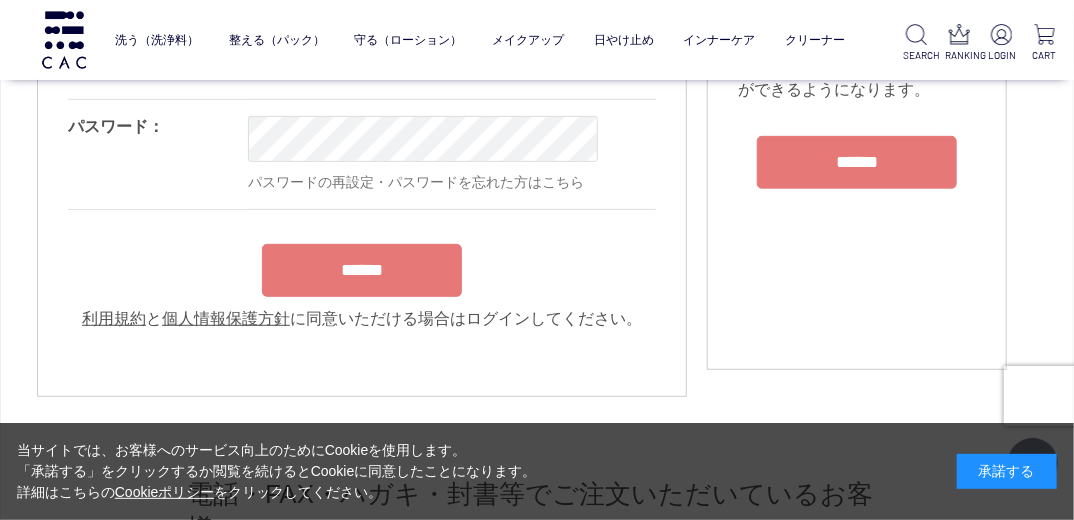 click on "**********" at bounding box center (362, 164) 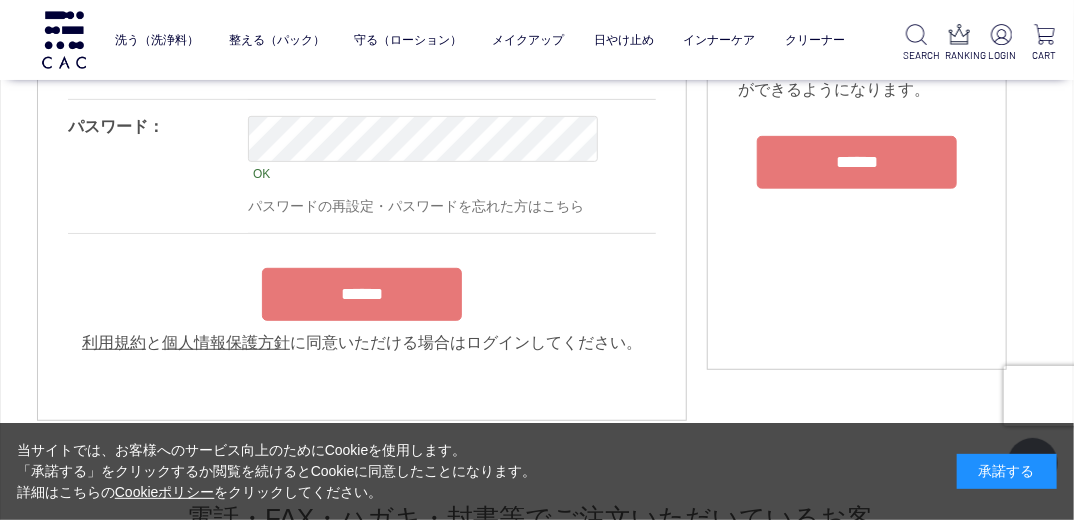 click on "******" at bounding box center (362, 294) 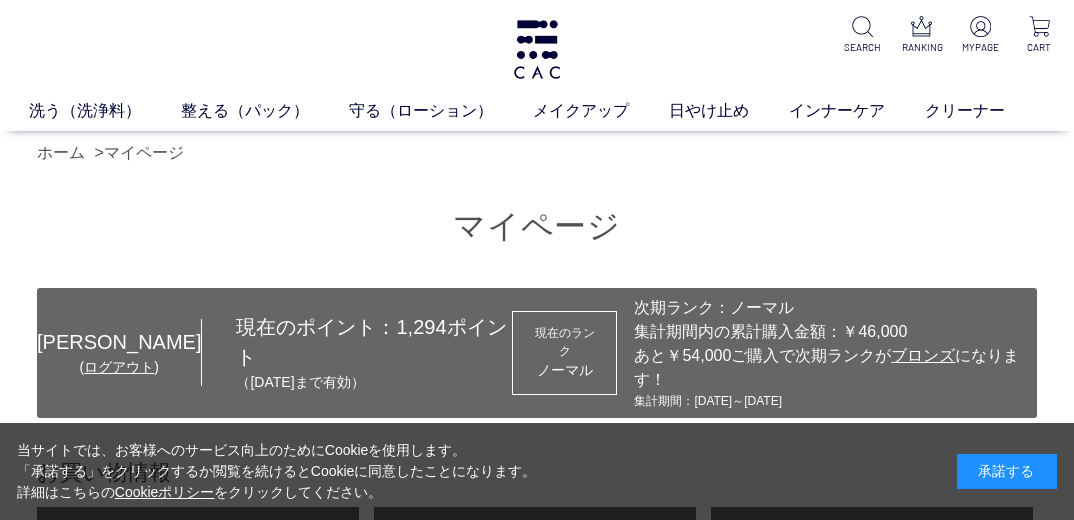 scroll, scrollTop: 0, scrollLeft: 0, axis: both 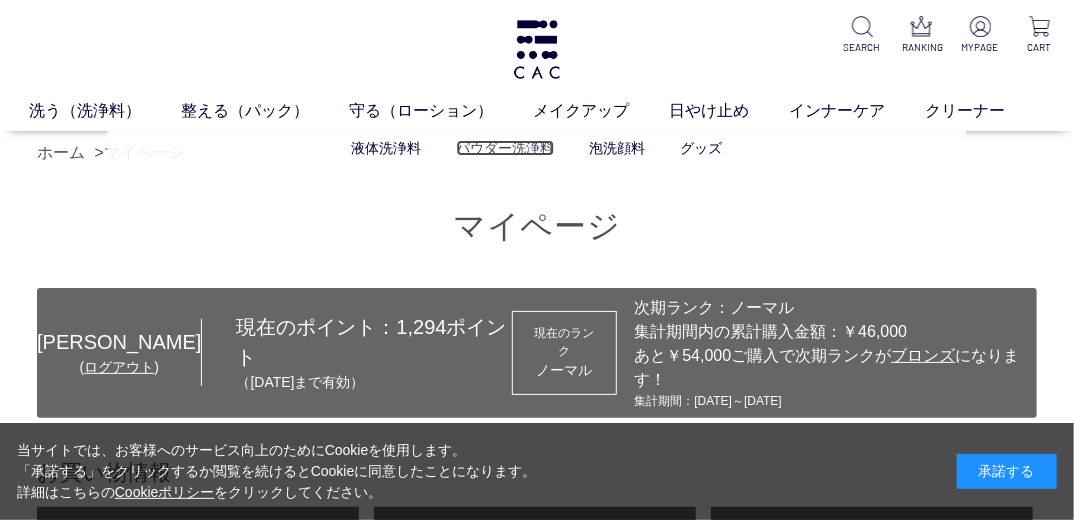 click on "パウダー洗浄料" at bounding box center (506, 148) 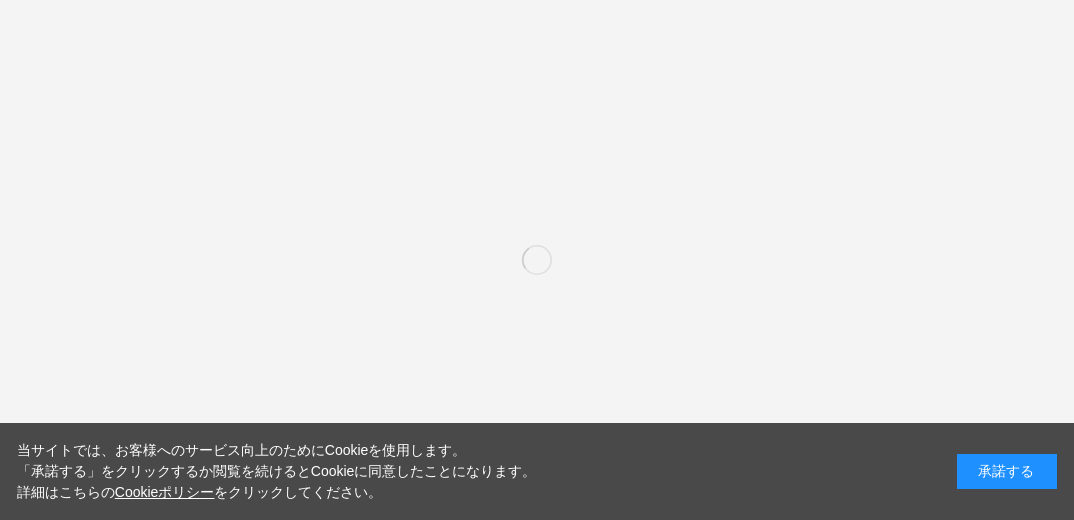 scroll, scrollTop: 0, scrollLeft: 0, axis: both 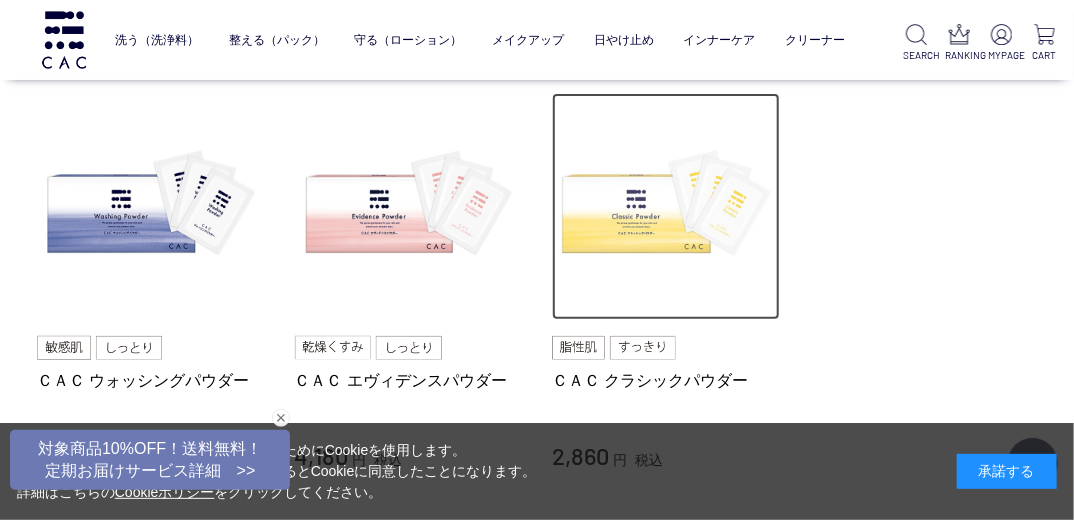 click at bounding box center (666, 207) 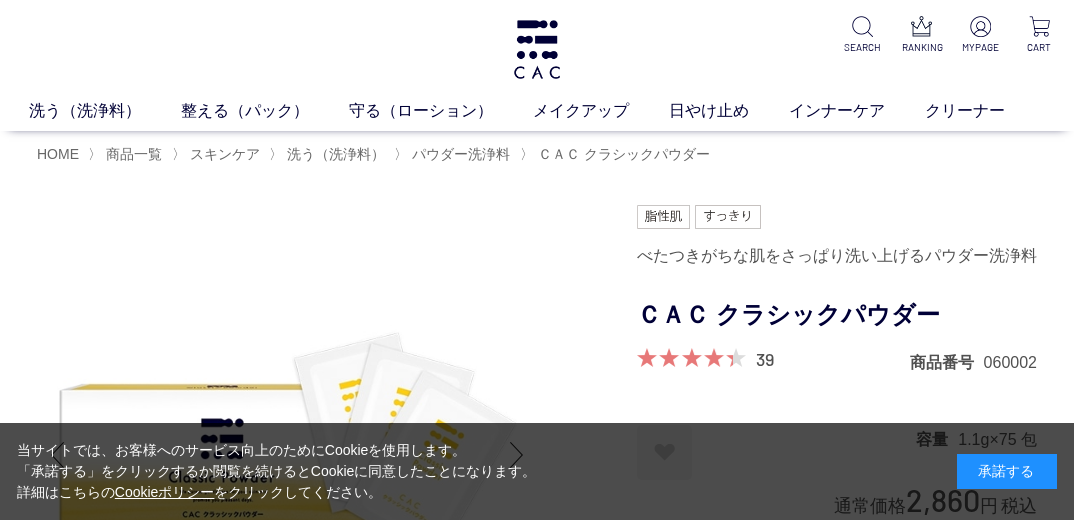 scroll, scrollTop: 0, scrollLeft: 0, axis: both 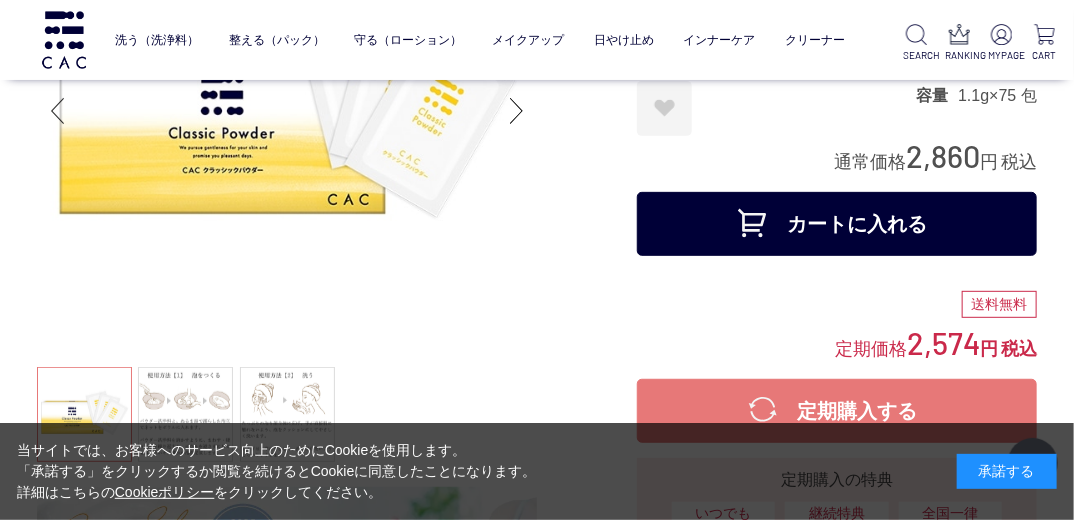 click on "カートに入れる" at bounding box center (837, 224) 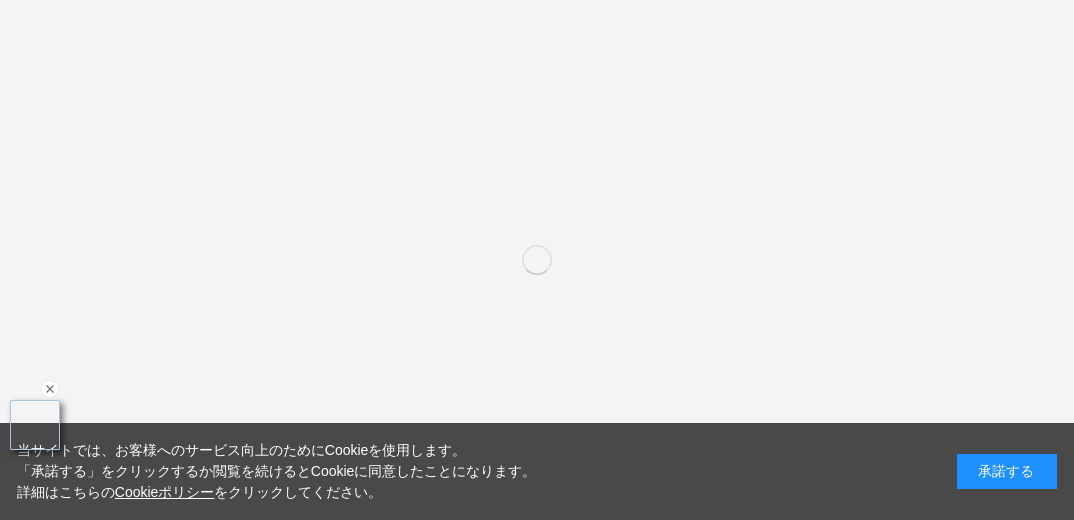 scroll, scrollTop: 0, scrollLeft: 0, axis: both 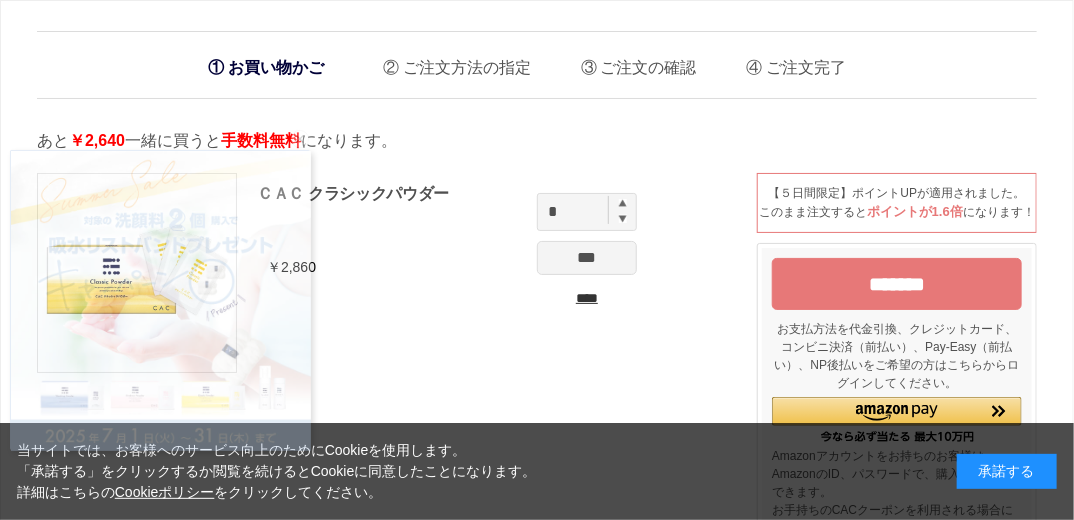 click at bounding box center (623, 218) 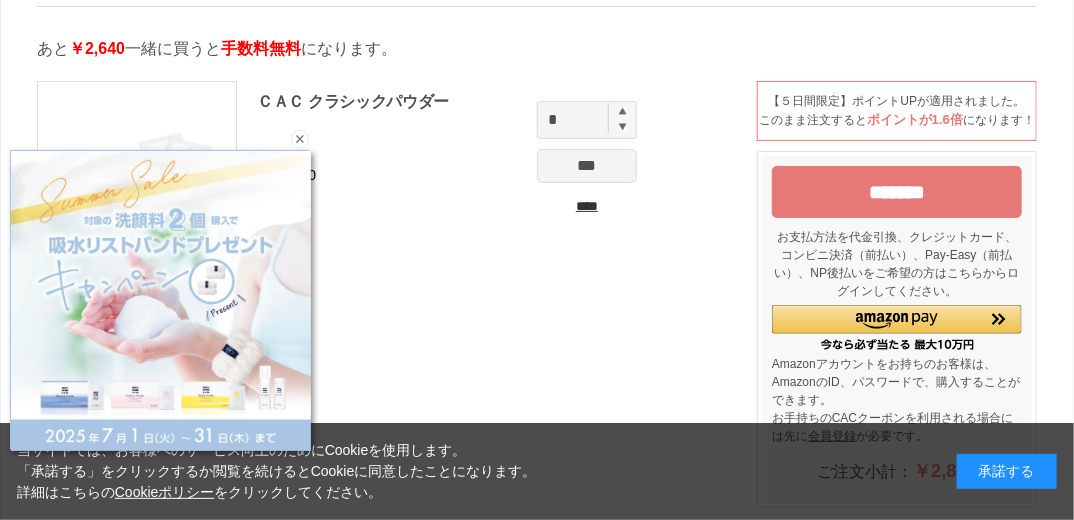 scroll, scrollTop: 93, scrollLeft: 0, axis: vertical 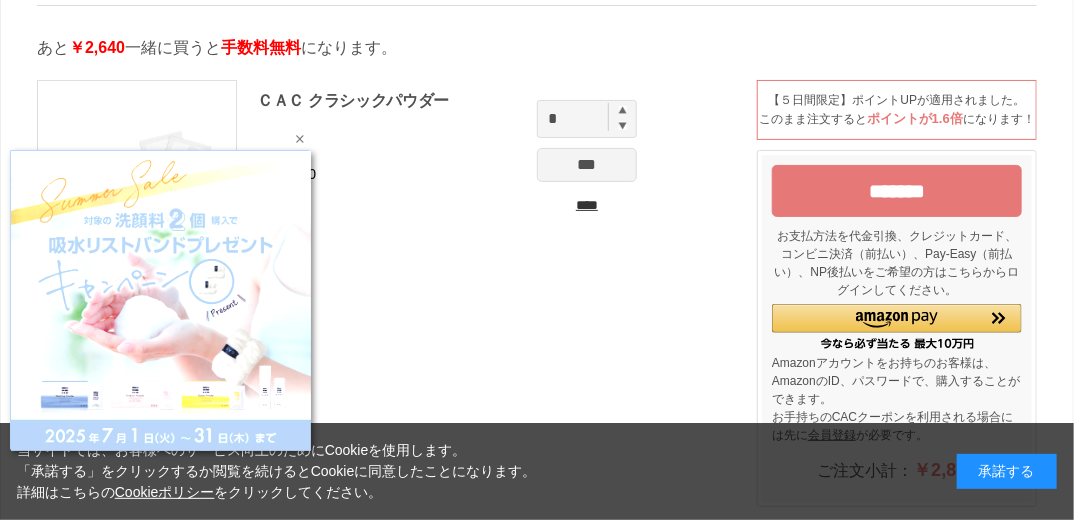 click at bounding box center [300, 139] 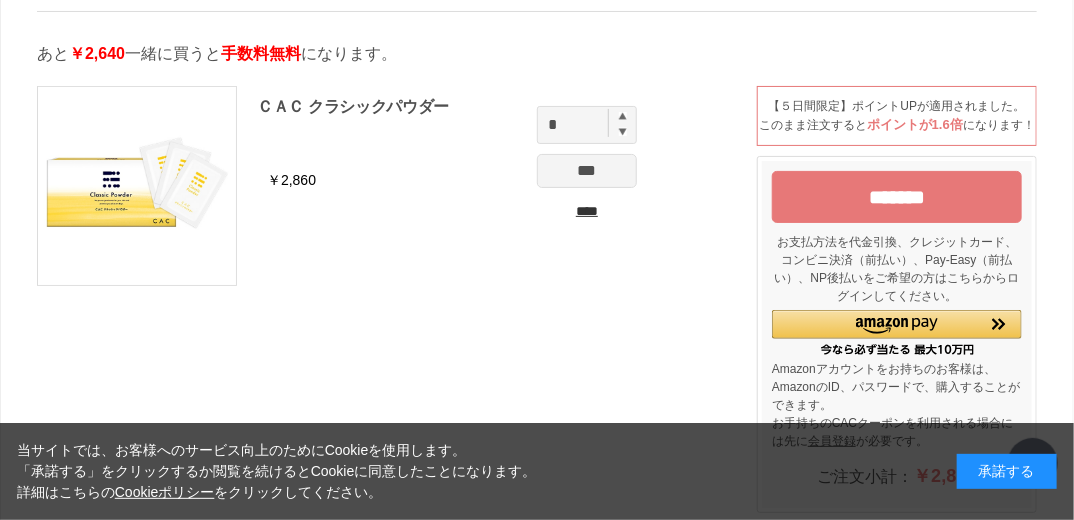 scroll, scrollTop: 80, scrollLeft: 0, axis: vertical 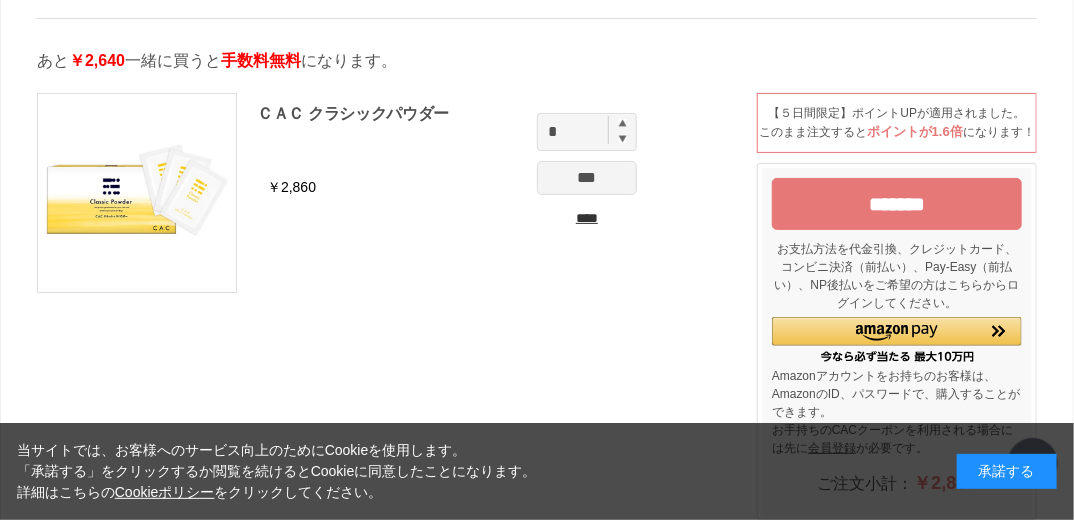 click on "***" at bounding box center (587, 178) 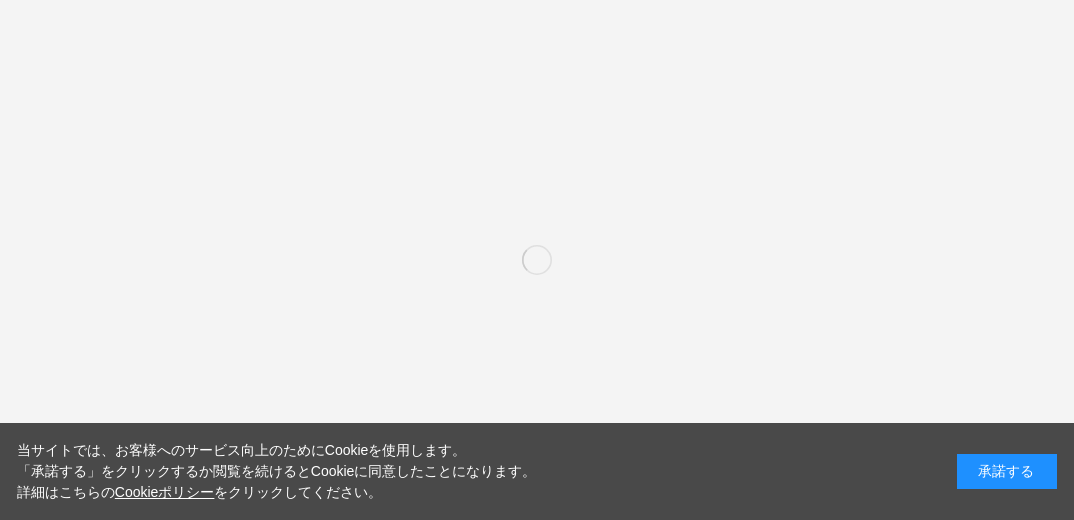 scroll, scrollTop: 0, scrollLeft: 0, axis: both 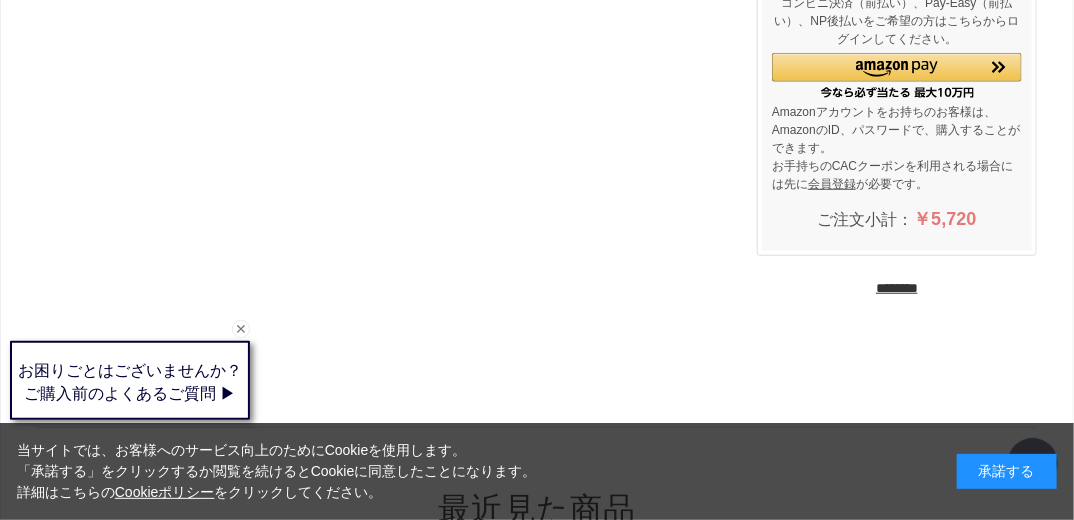 click on "********" at bounding box center (897, 288) 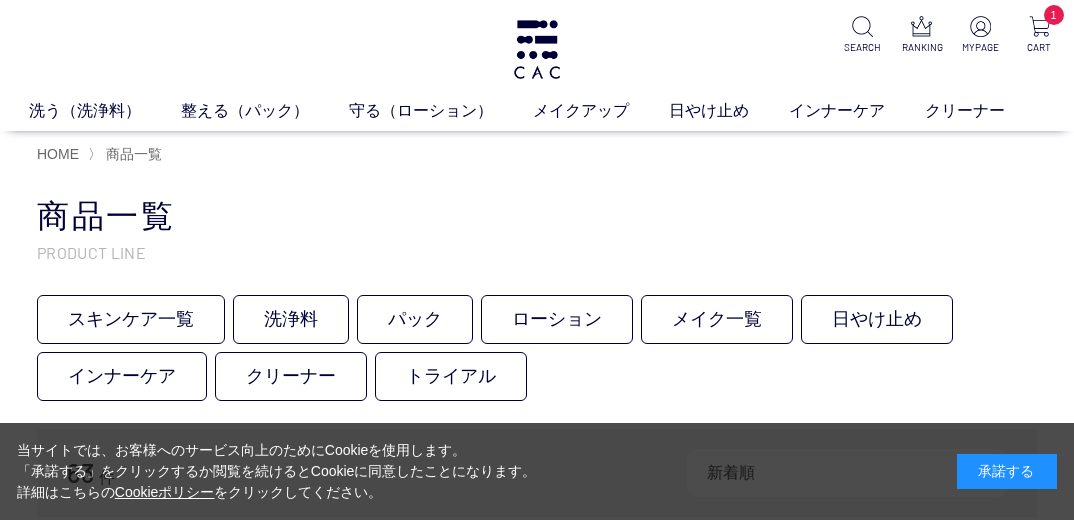 scroll, scrollTop: 0, scrollLeft: 0, axis: both 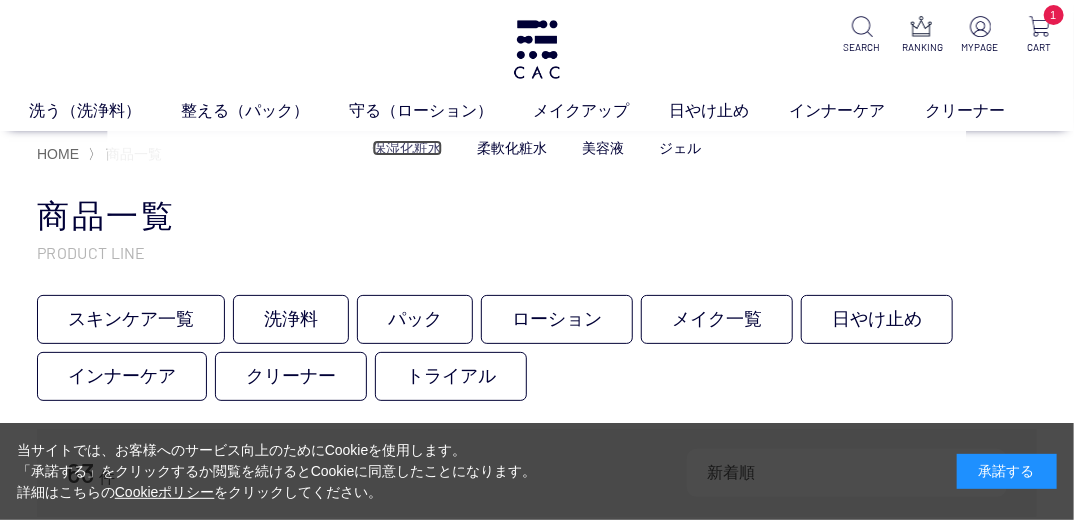 click on "保湿化粧水" at bounding box center [408, 148] 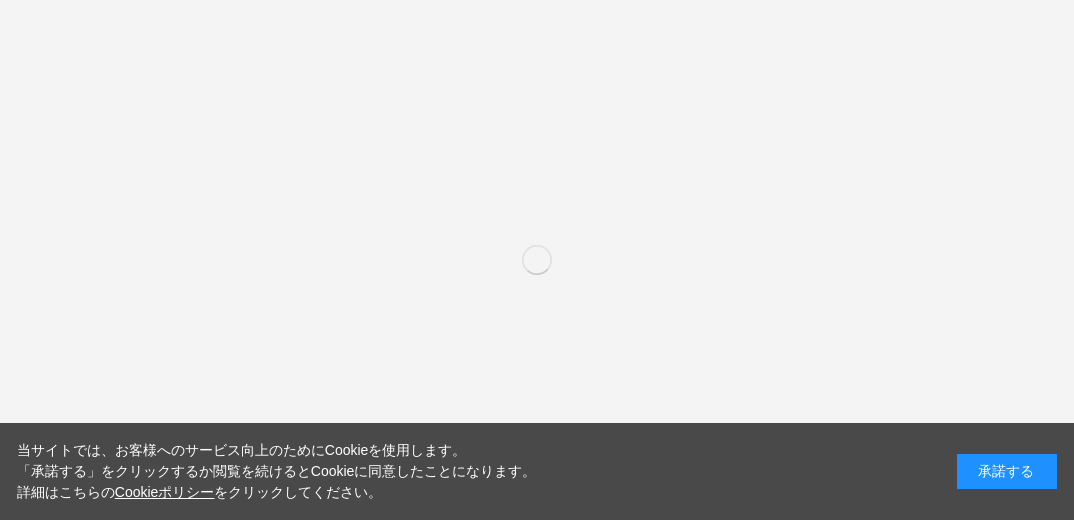 scroll, scrollTop: 0, scrollLeft: 0, axis: both 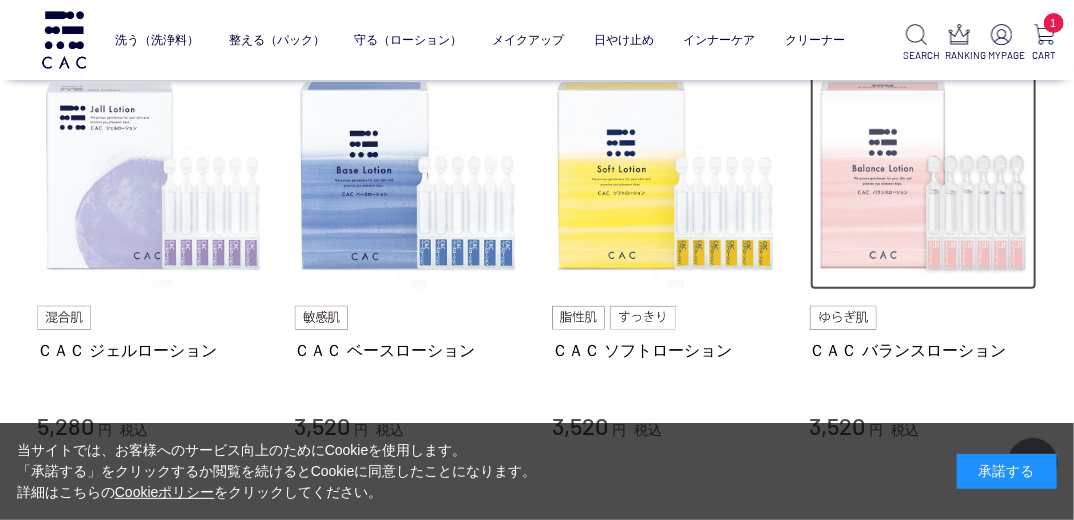 click at bounding box center (924, 177) 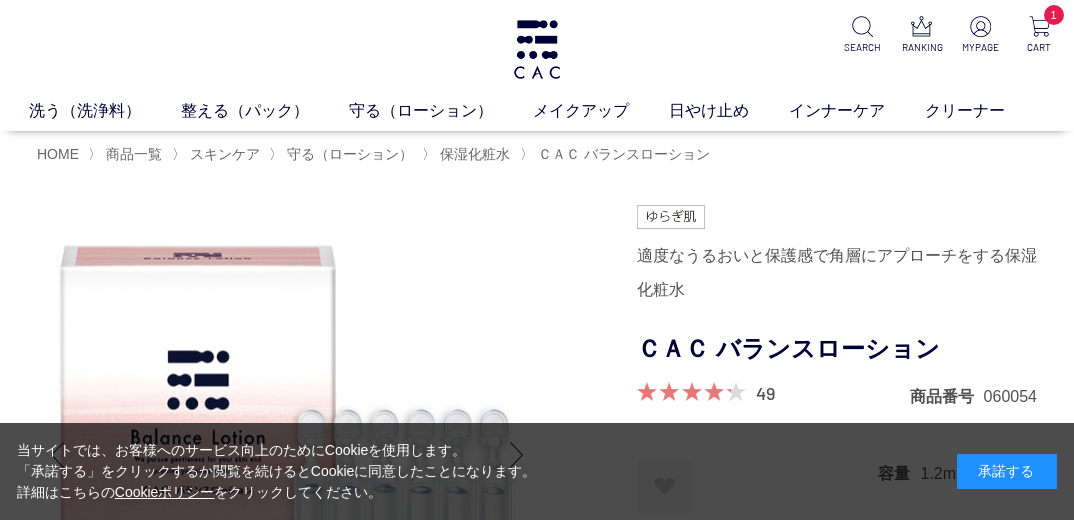 scroll, scrollTop: 0, scrollLeft: 0, axis: both 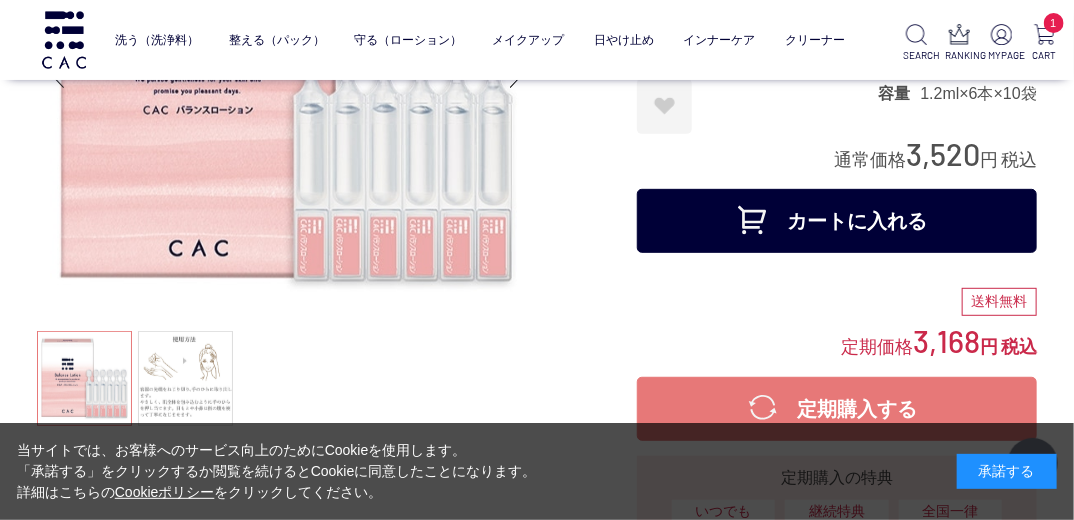 click on "カートに入れる" at bounding box center [837, 221] 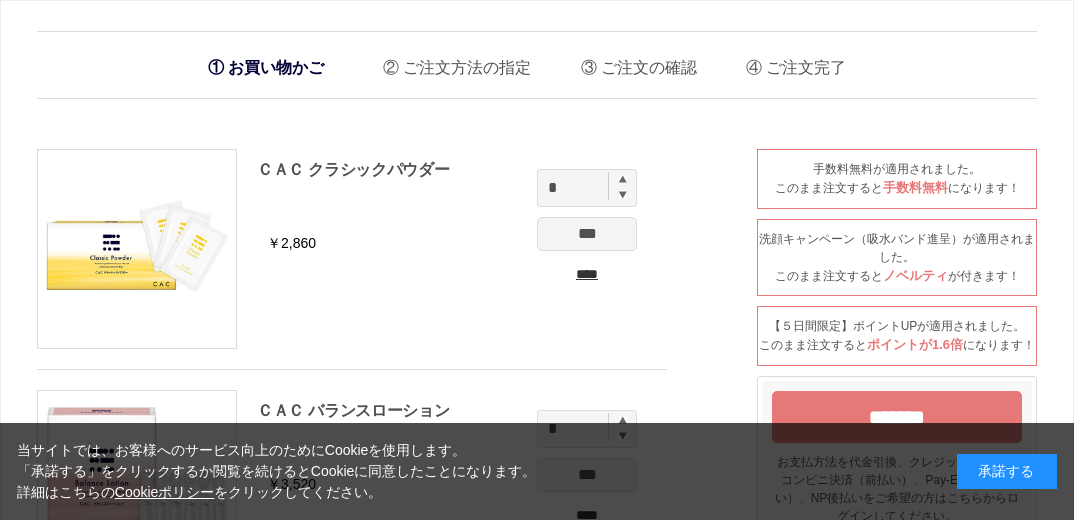 scroll, scrollTop: 0, scrollLeft: 0, axis: both 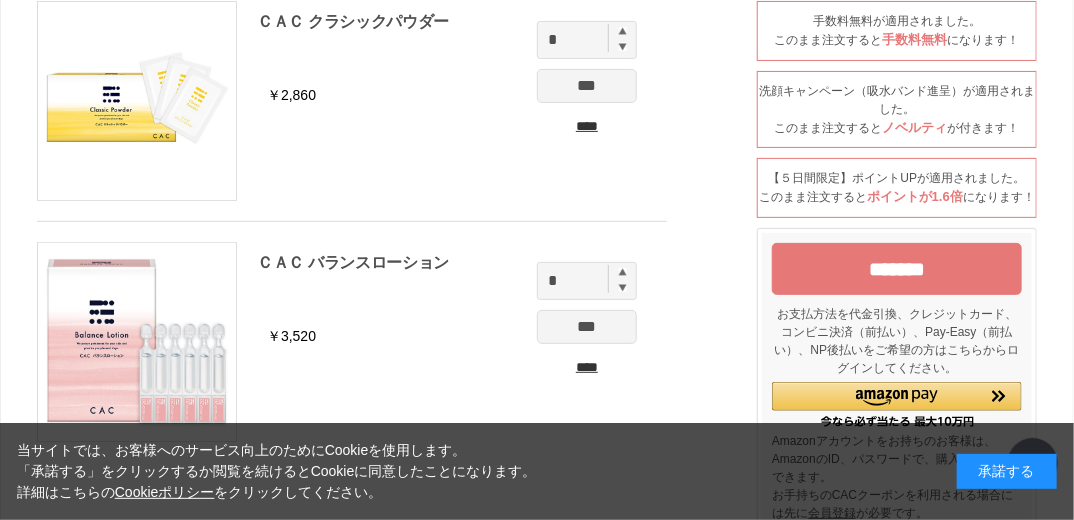 click on "*******" at bounding box center (897, 269) 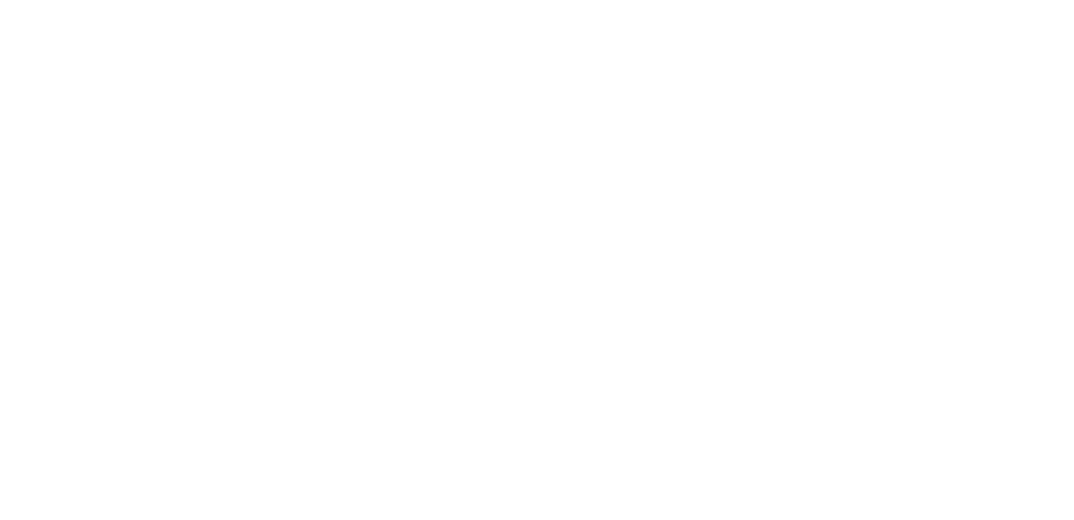 scroll, scrollTop: 0, scrollLeft: 0, axis: both 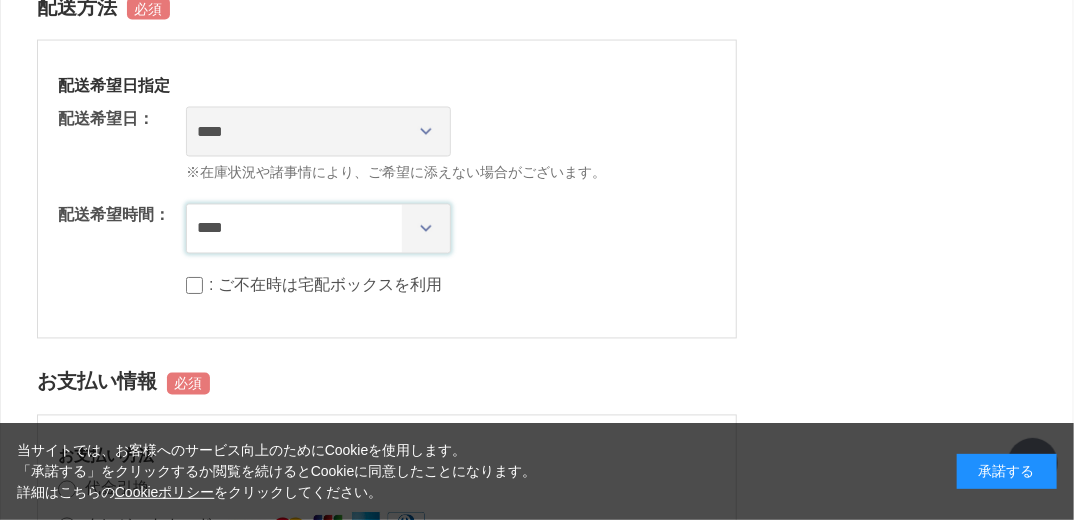 click on "**** *** ****** ****** ****** ******" at bounding box center [318, 229] 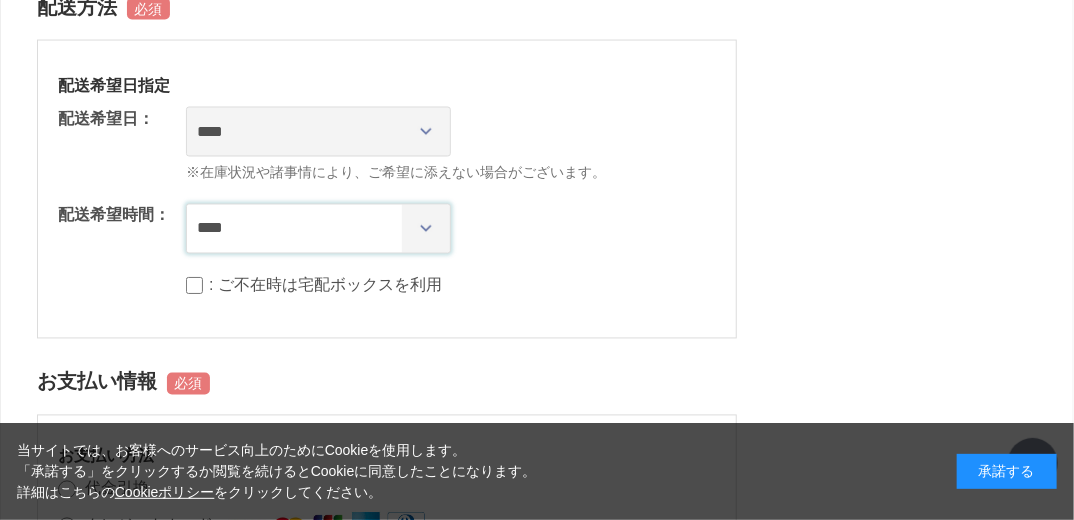 select on "**" 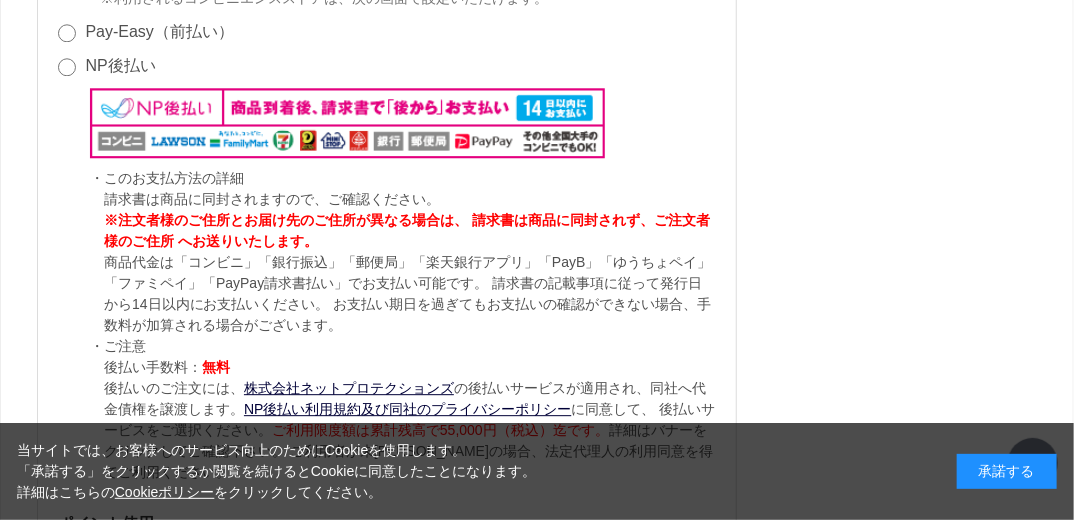 scroll, scrollTop: 1831, scrollLeft: 0, axis: vertical 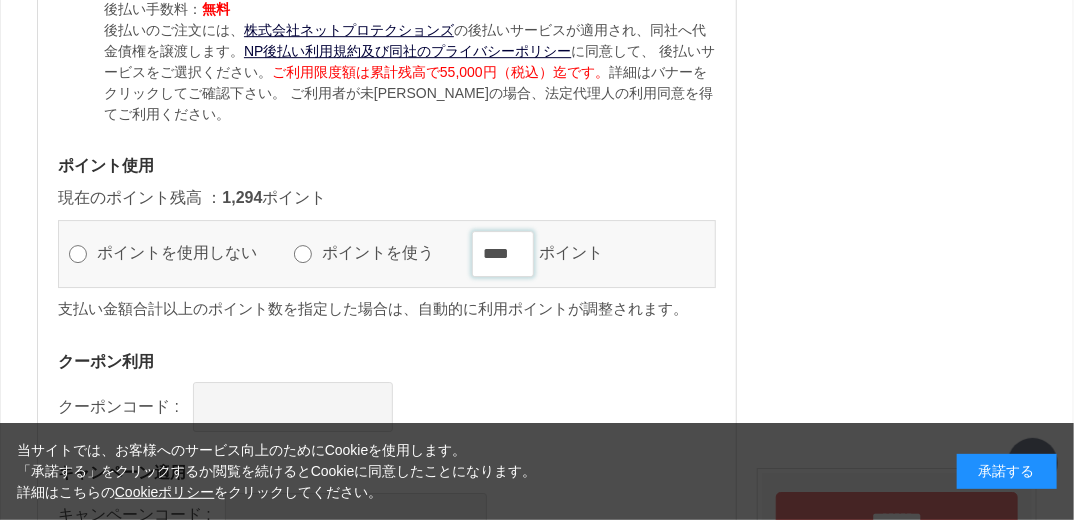 click on "****" at bounding box center [503, 254] 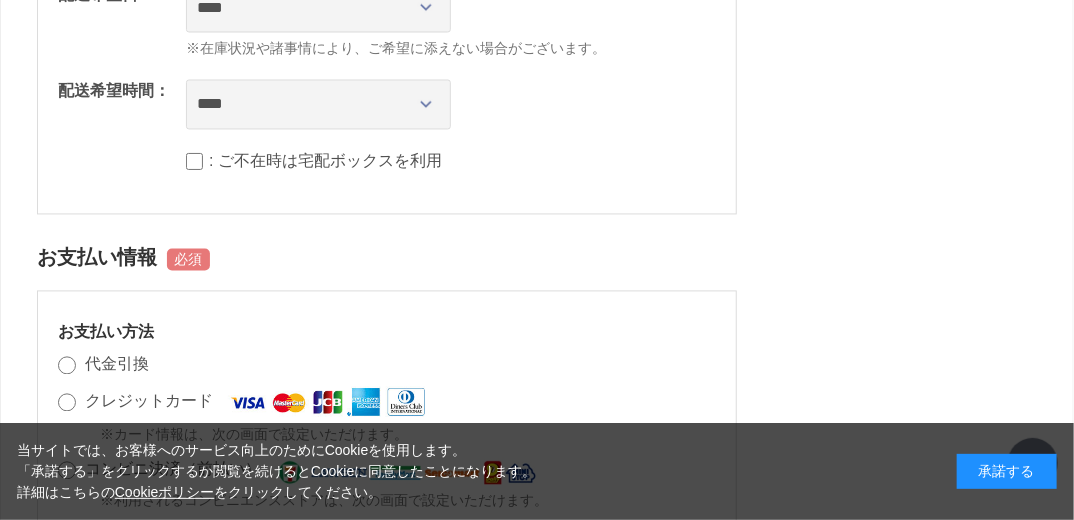 scroll, scrollTop: 1293, scrollLeft: 0, axis: vertical 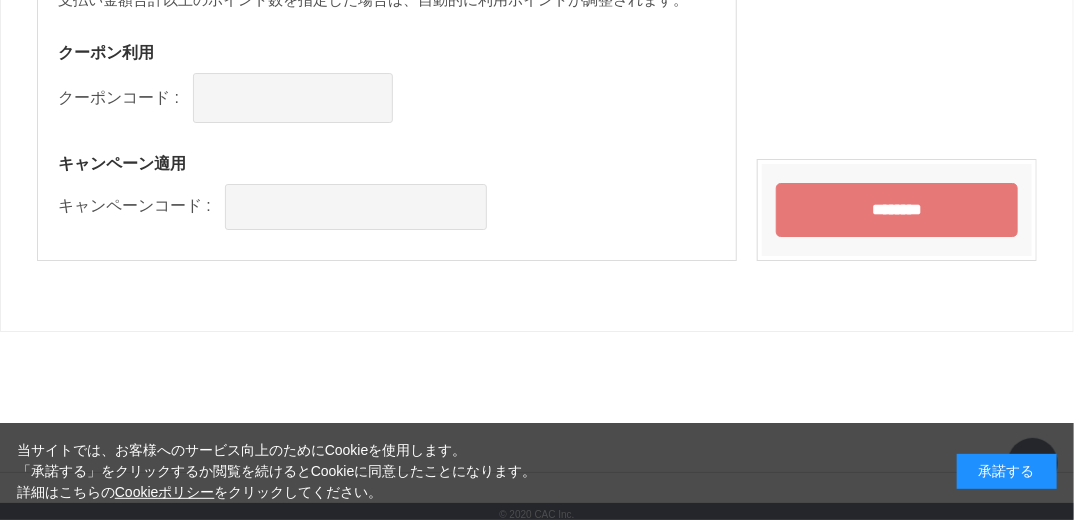type on "****" 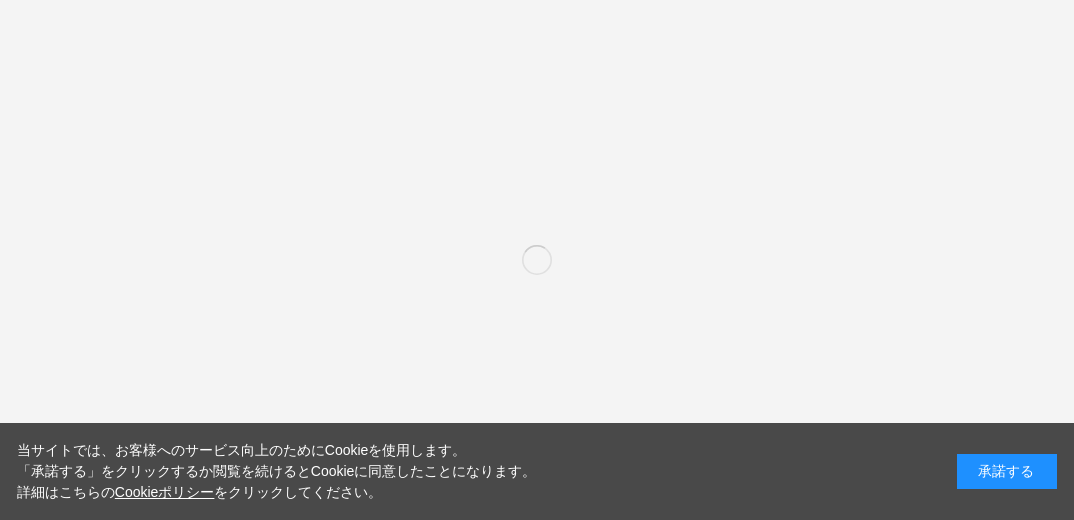 scroll, scrollTop: 0, scrollLeft: 0, axis: both 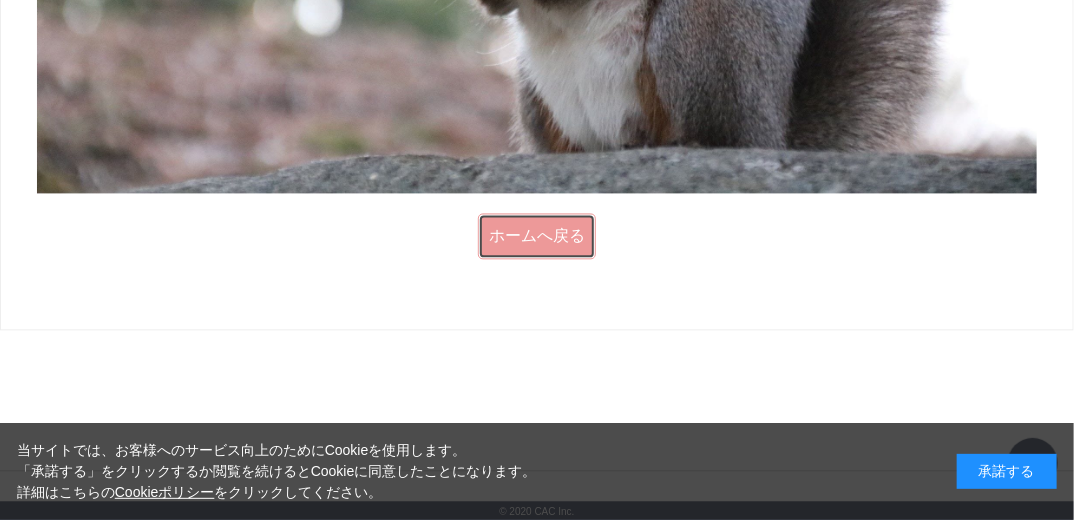 click on "ホームへ戻る" at bounding box center [537, 236] 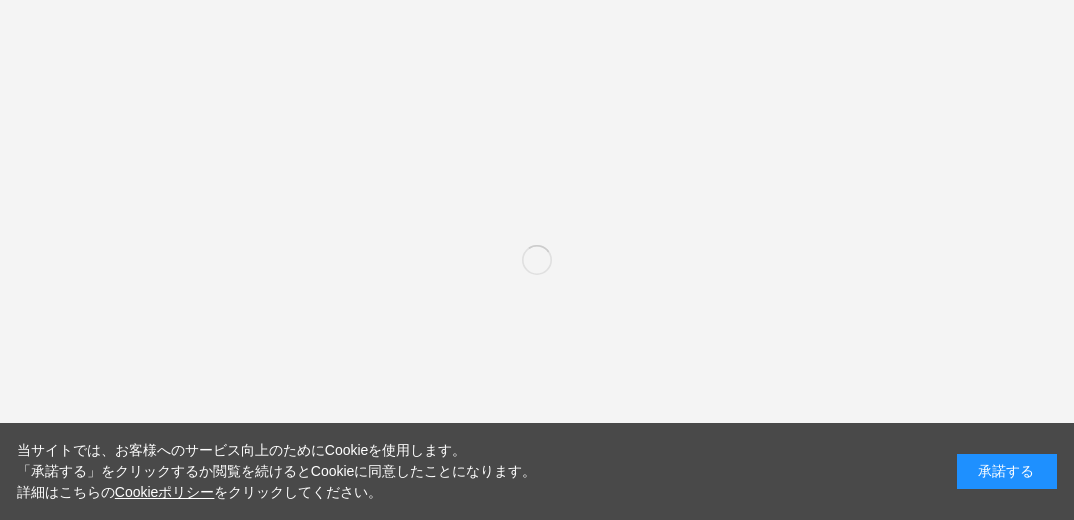 scroll, scrollTop: 0, scrollLeft: 0, axis: both 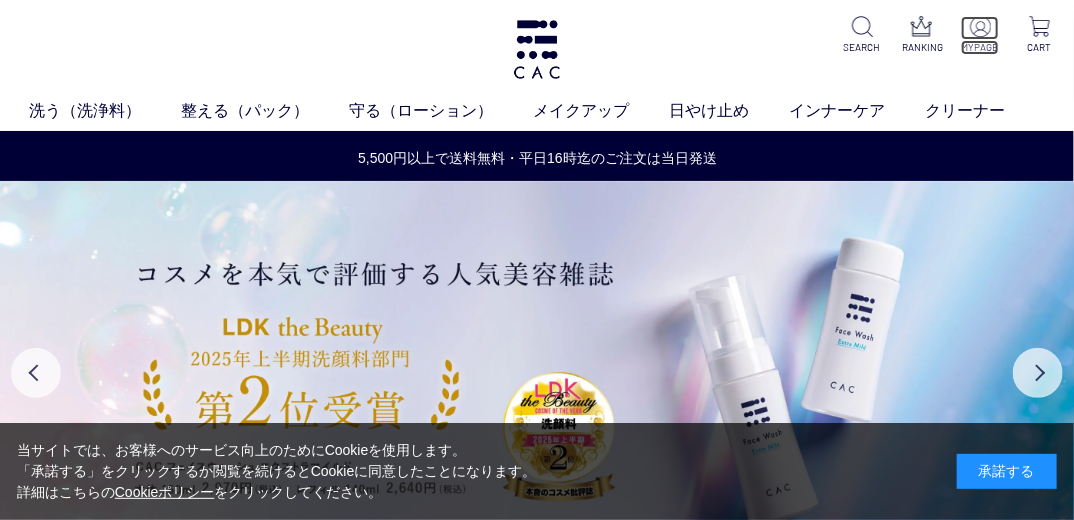 click at bounding box center (980, 26) 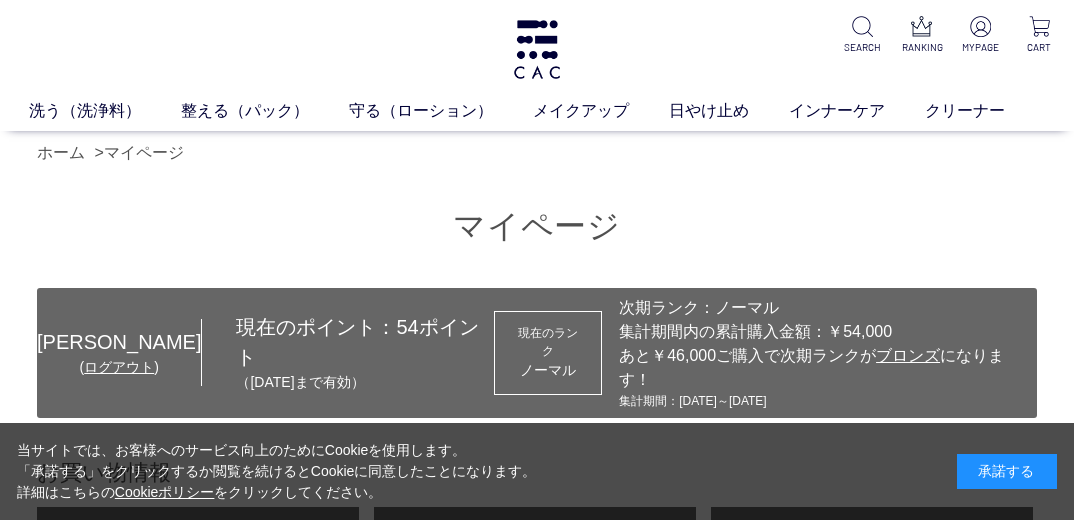 scroll, scrollTop: 0, scrollLeft: 0, axis: both 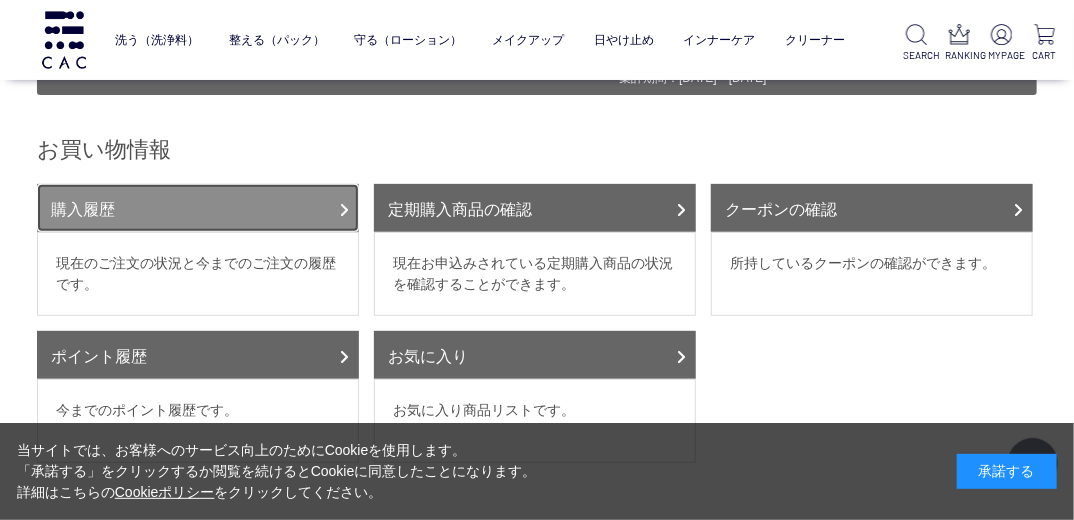 click on "購入履歴" at bounding box center [198, 208] 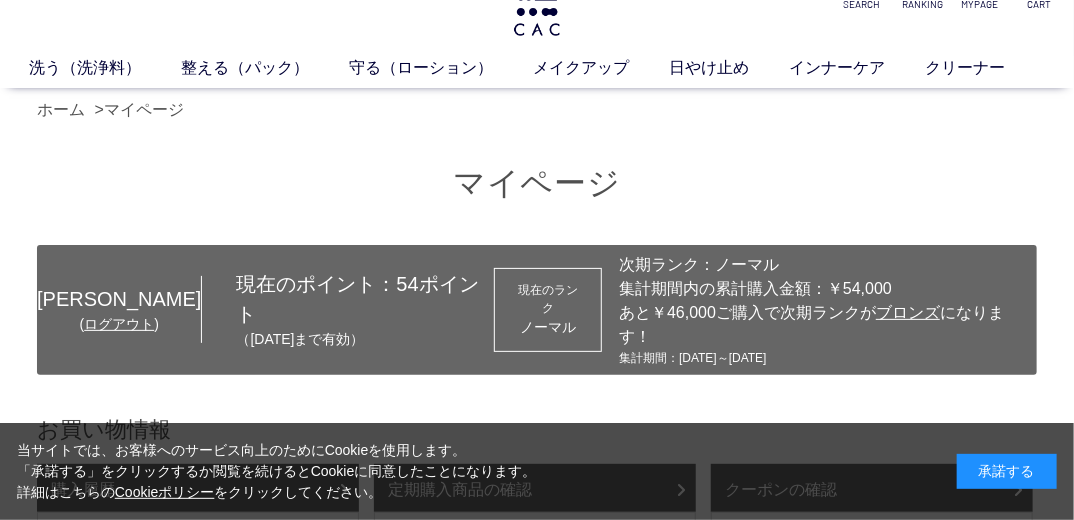 scroll, scrollTop: 0, scrollLeft: 0, axis: both 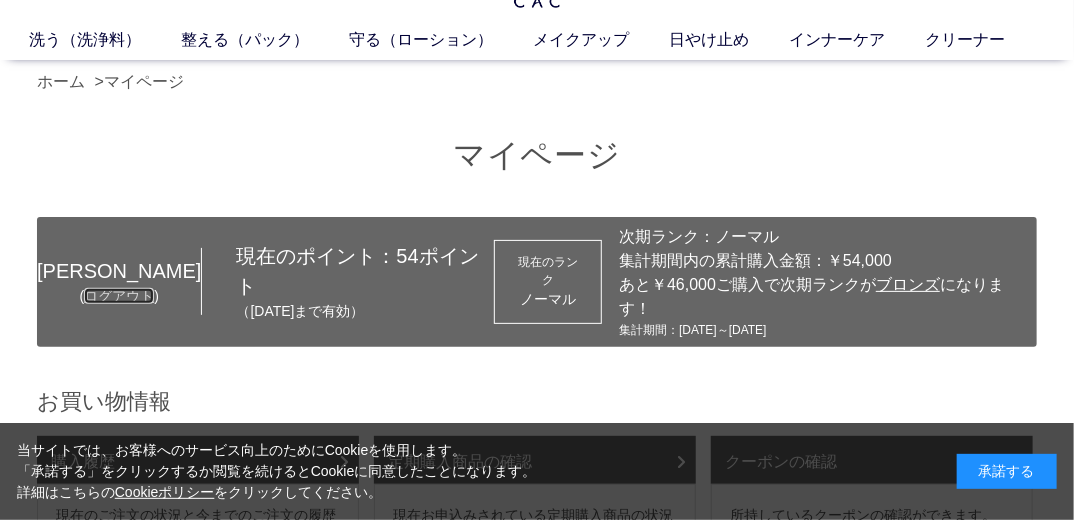 click on "ログアウト" at bounding box center [119, 296] 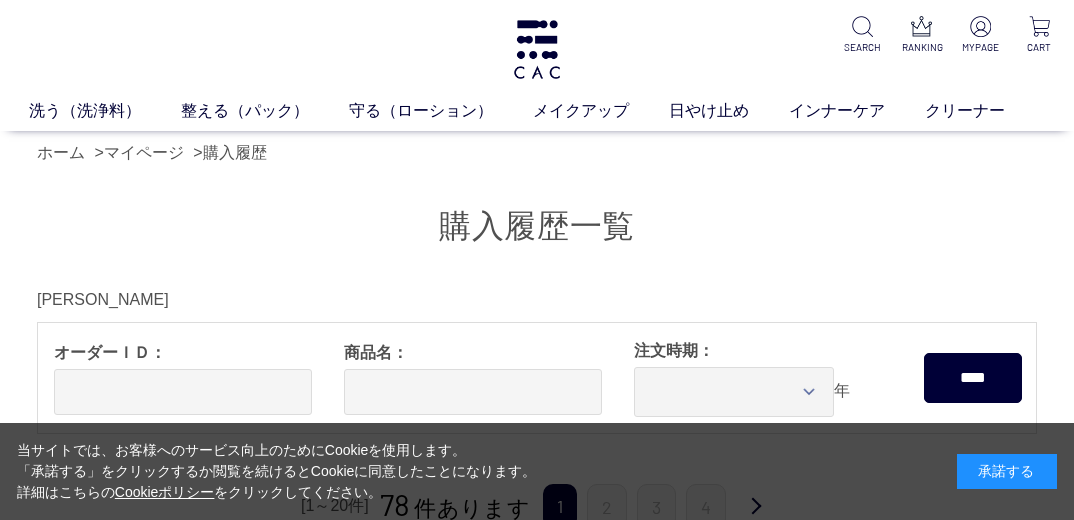 scroll, scrollTop: 0, scrollLeft: 0, axis: both 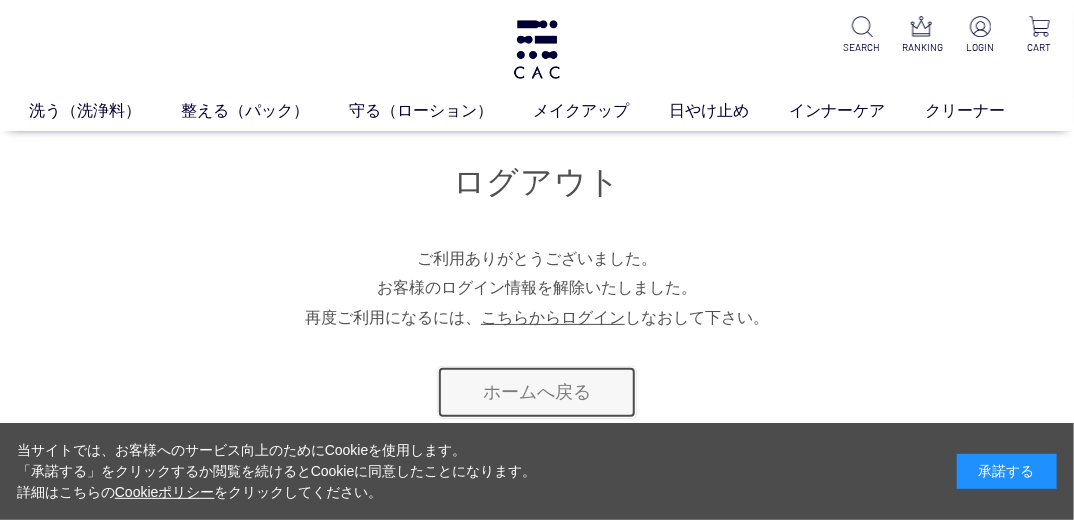 click on "ホームへ戻る" at bounding box center (537, 392) 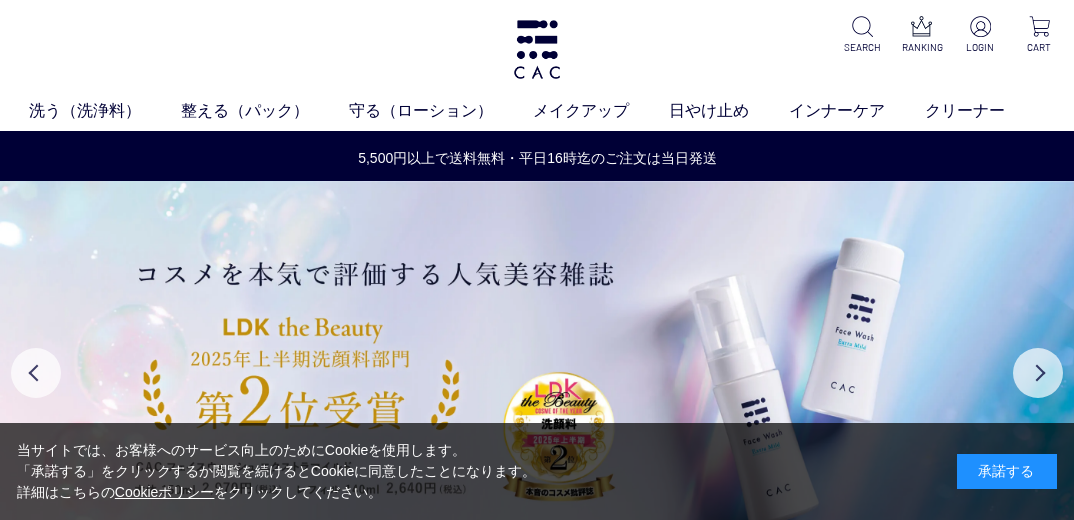 scroll, scrollTop: 0, scrollLeft: 0, axis: both 